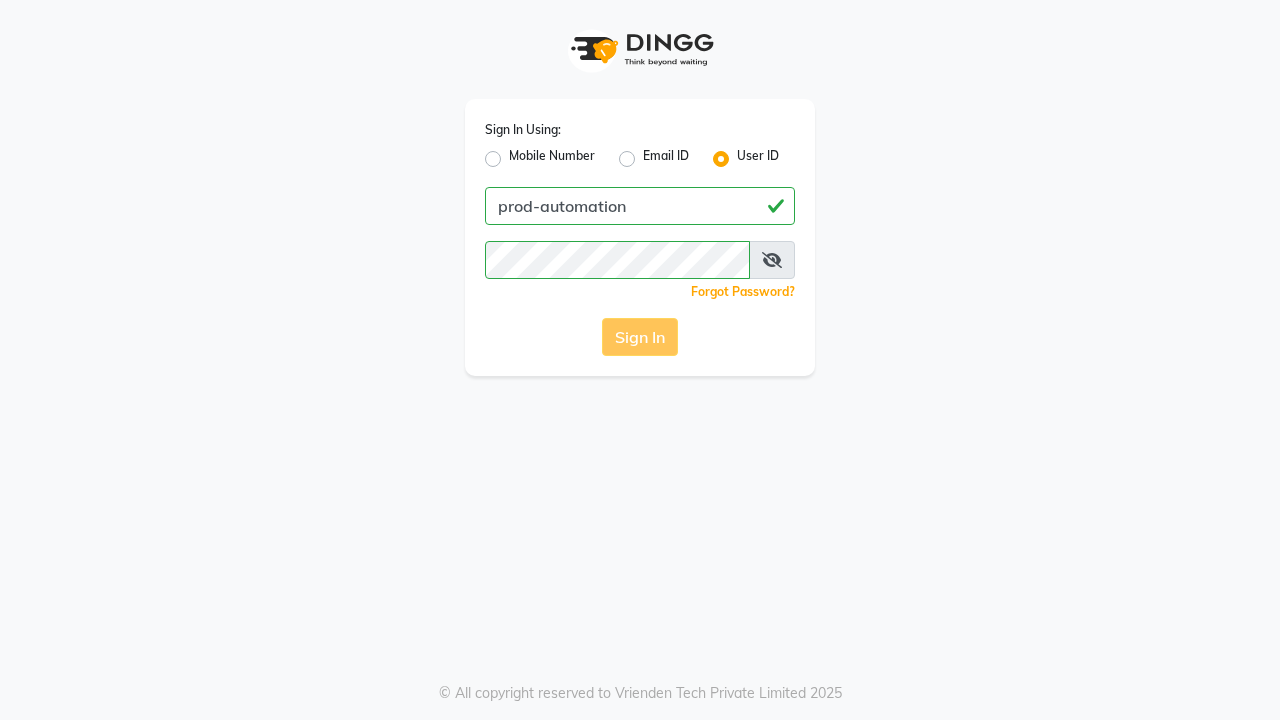 scroll, scrollTop: 0, scrollLeft: 0, axis: both 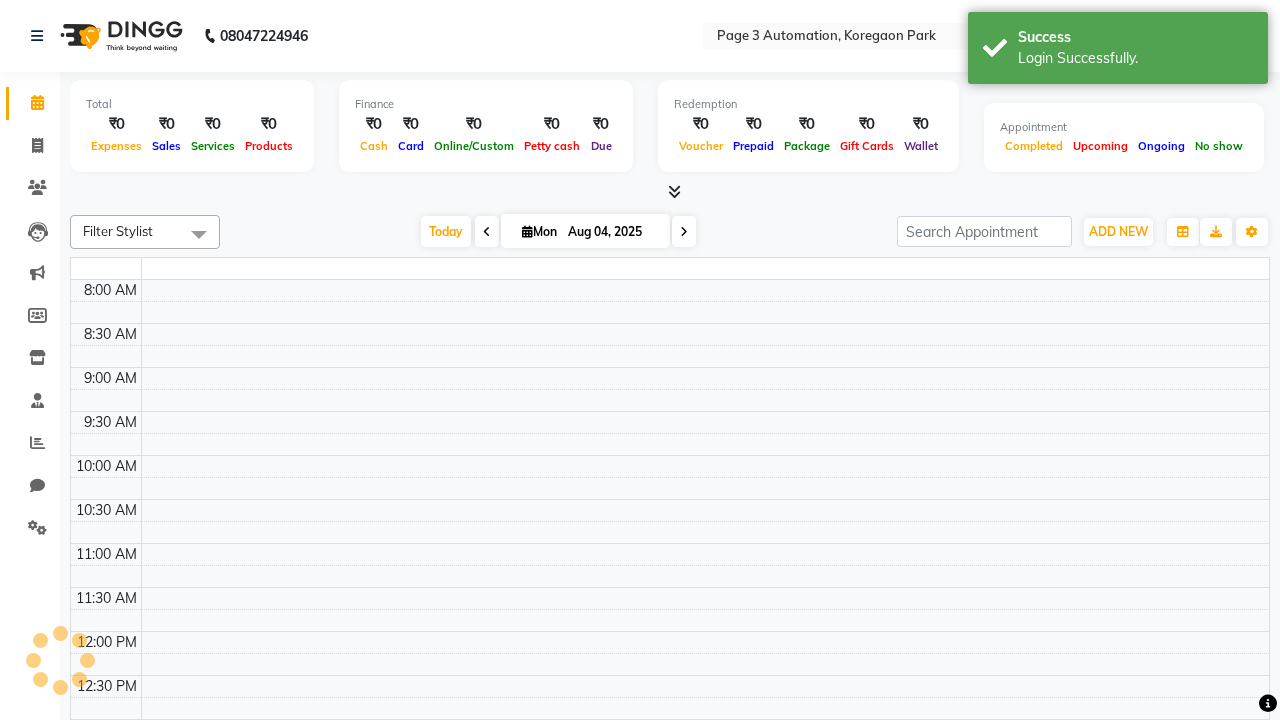 select on "en" 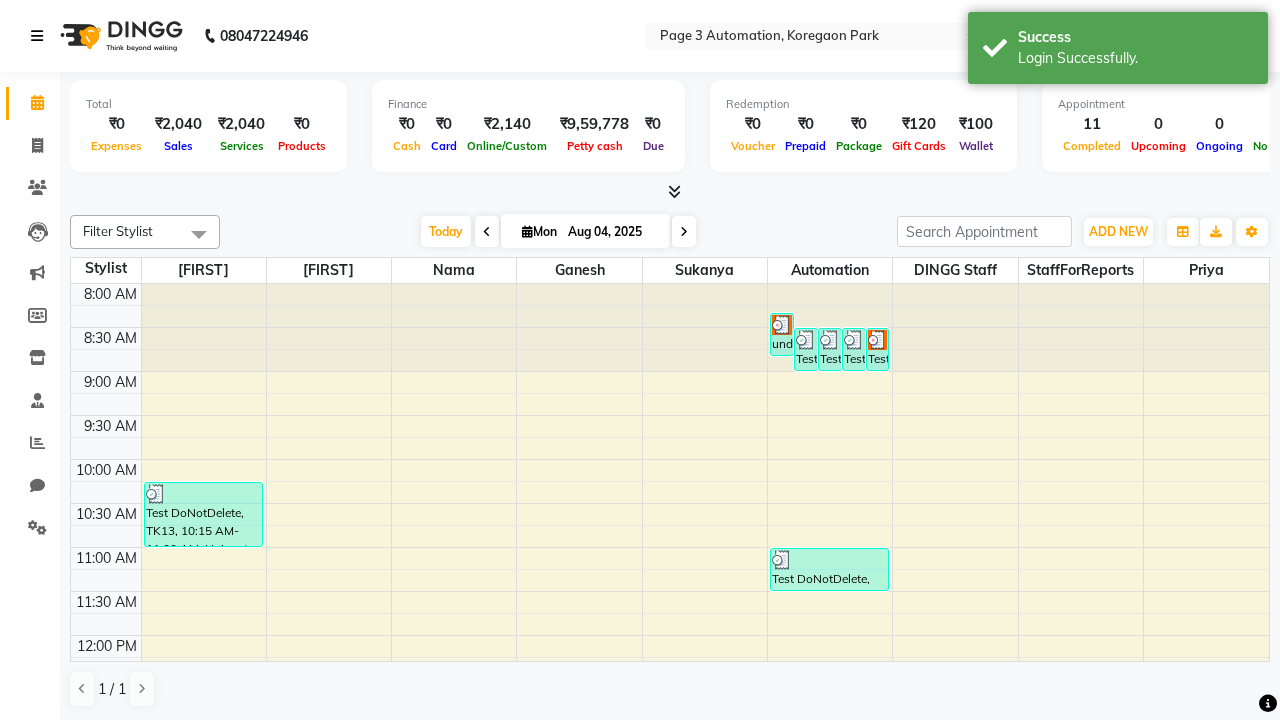 click at bounding box center (37, 36) 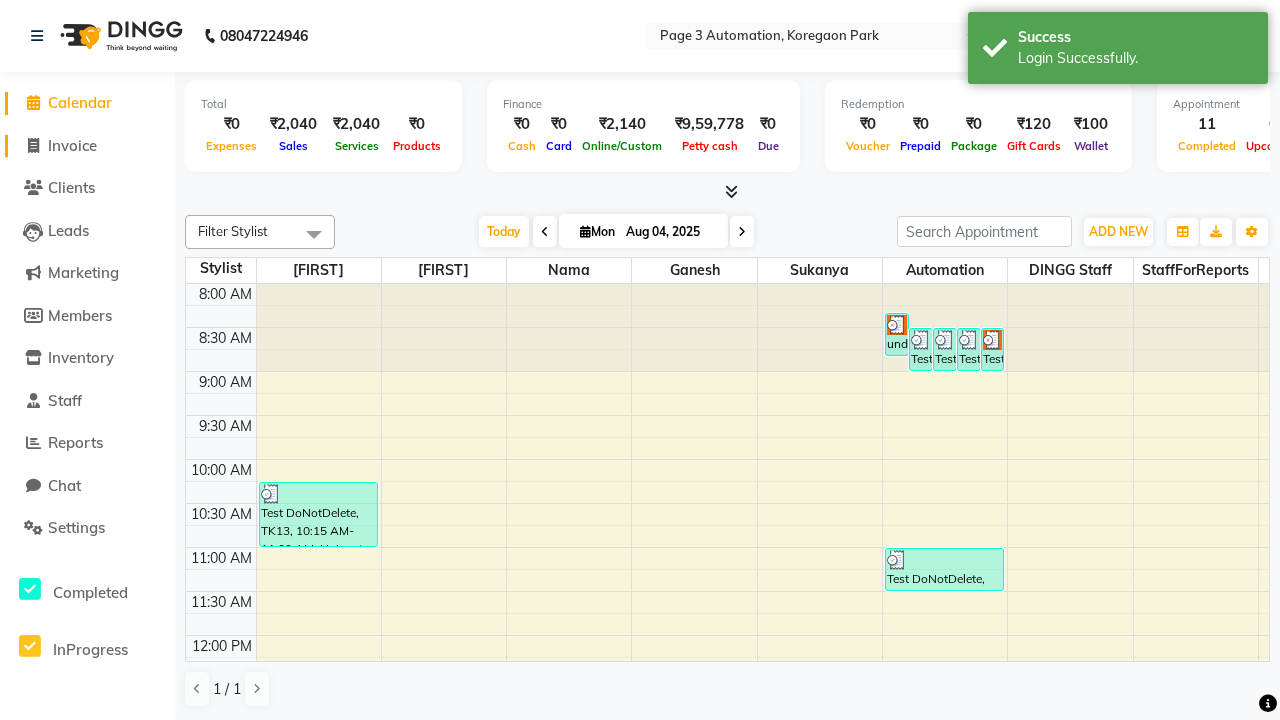 click on "Invoice" 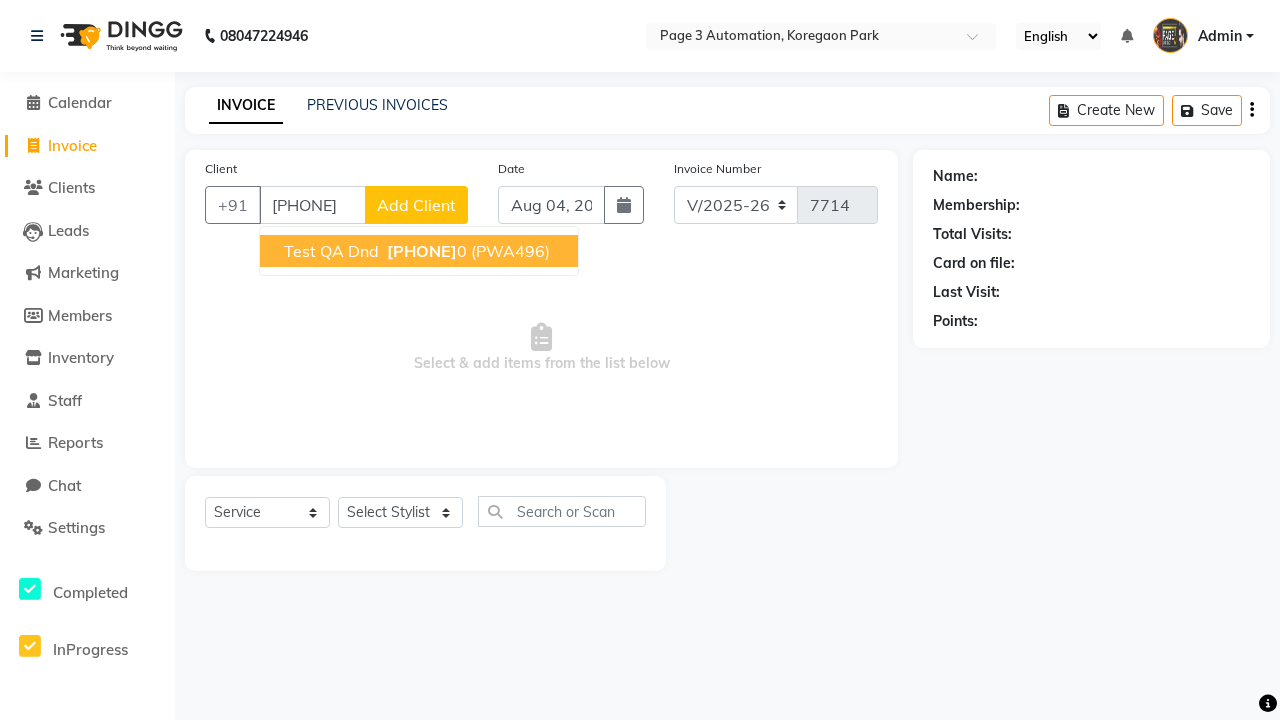 click on "[PHONE]" at bounding box center (422, 251) 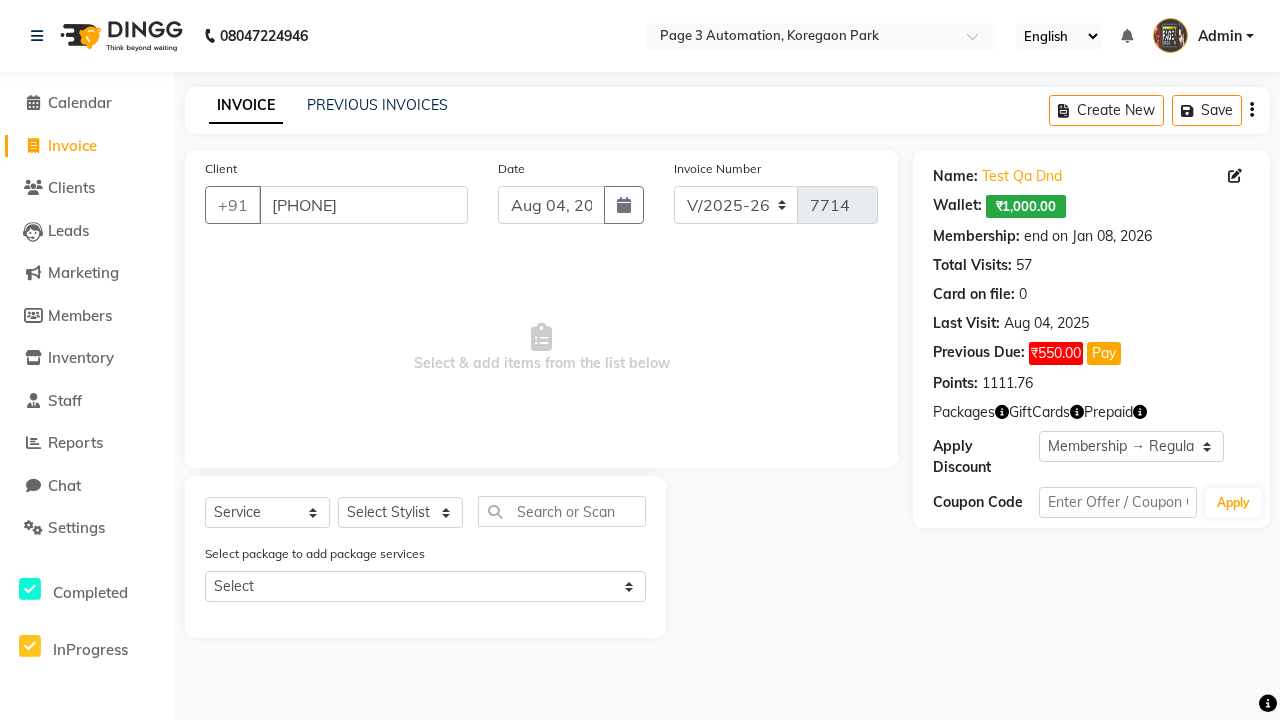 select on "0:" 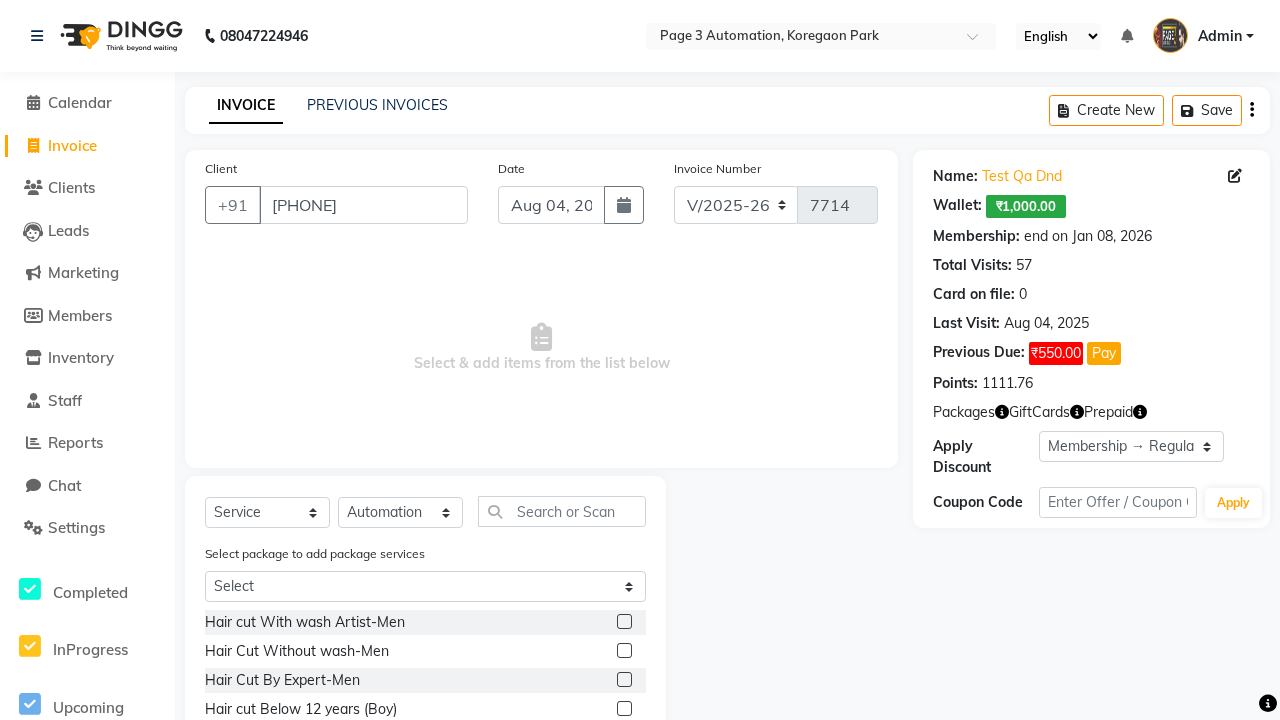 click 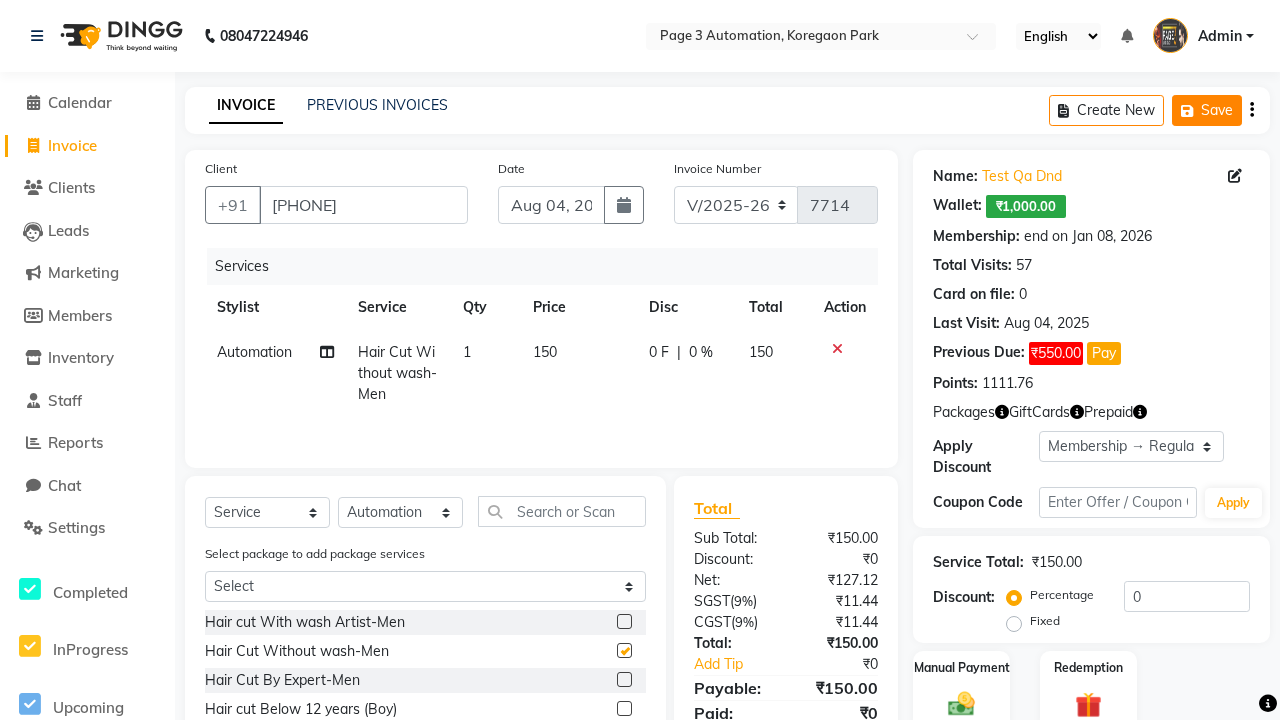 click on "Save" 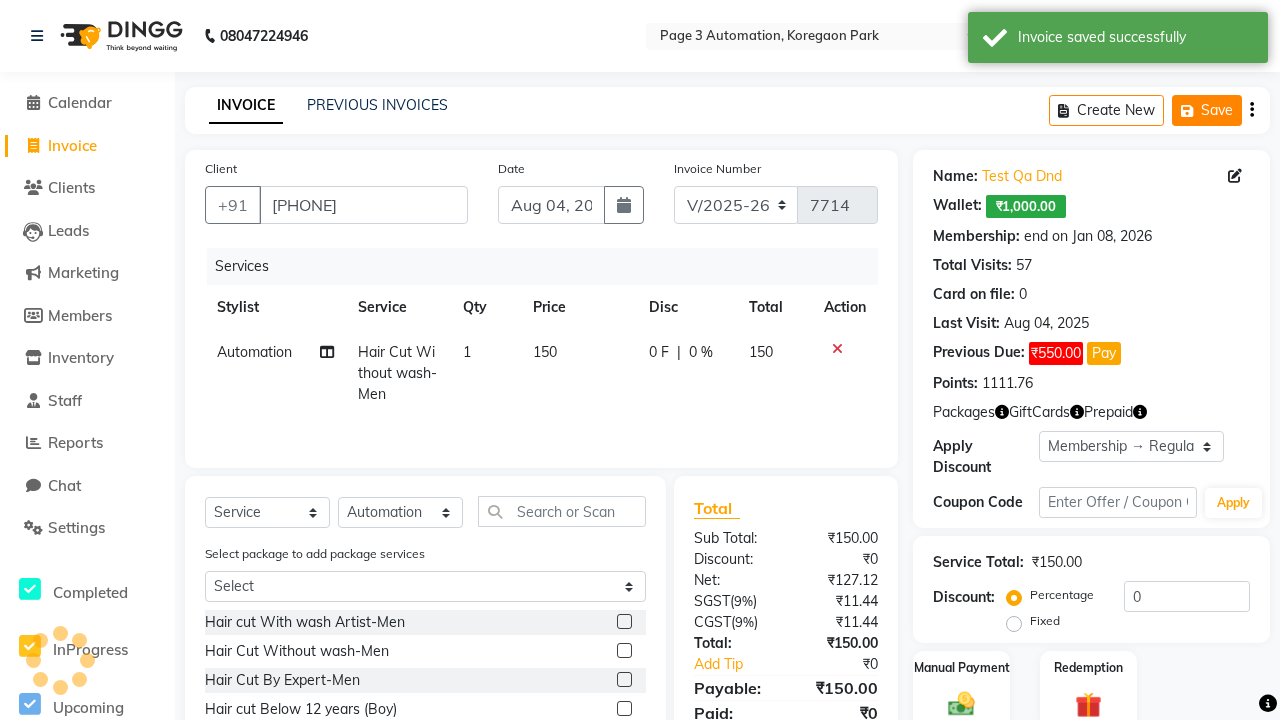 checkbox on "false" 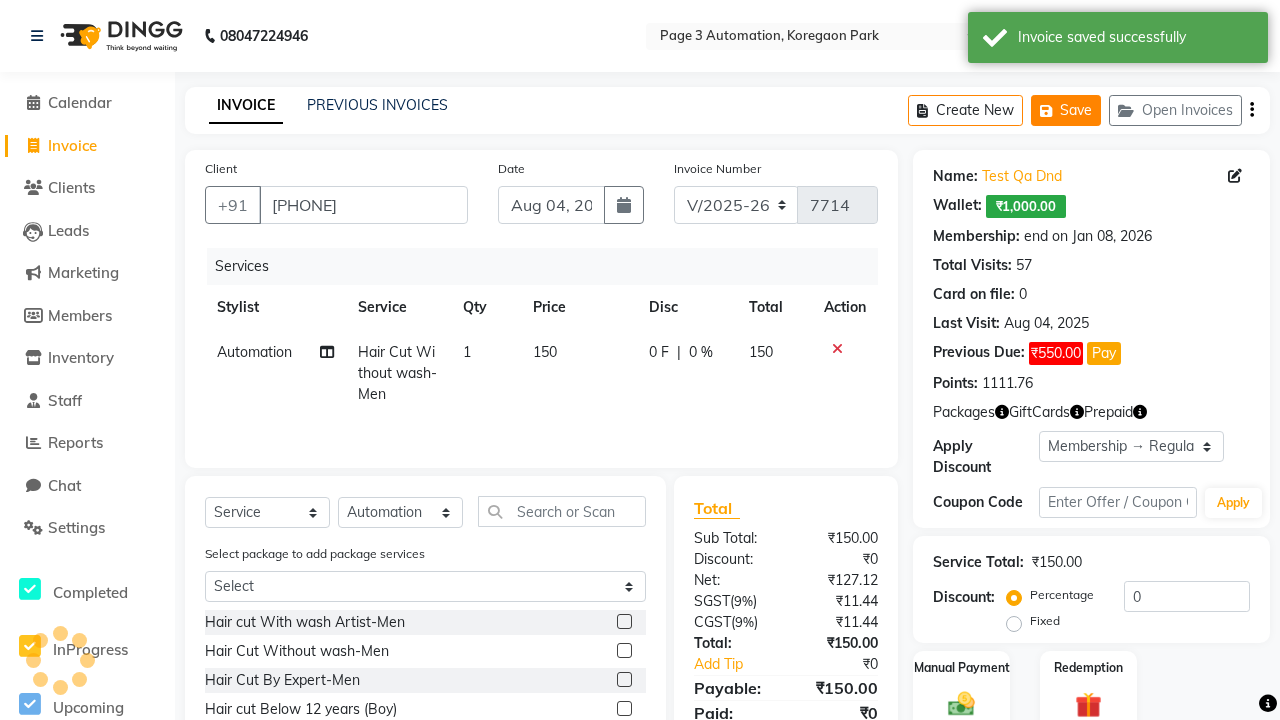click on "Save" 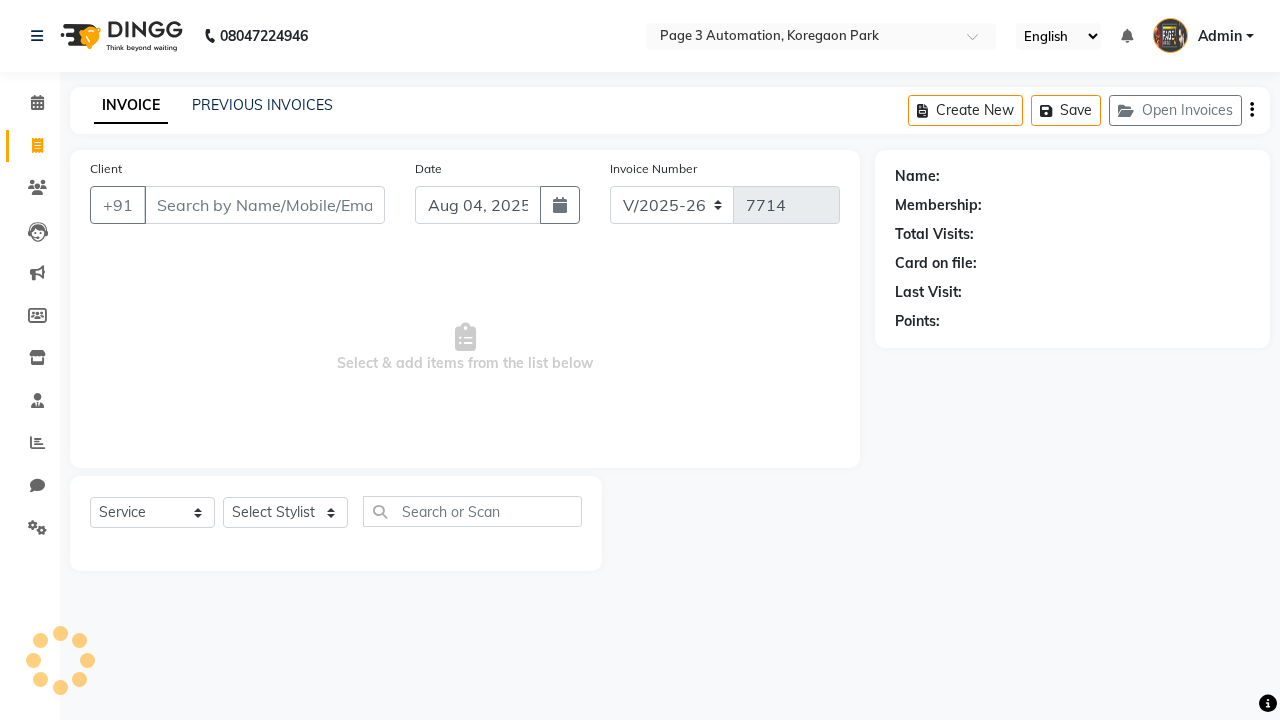 select on "2774" 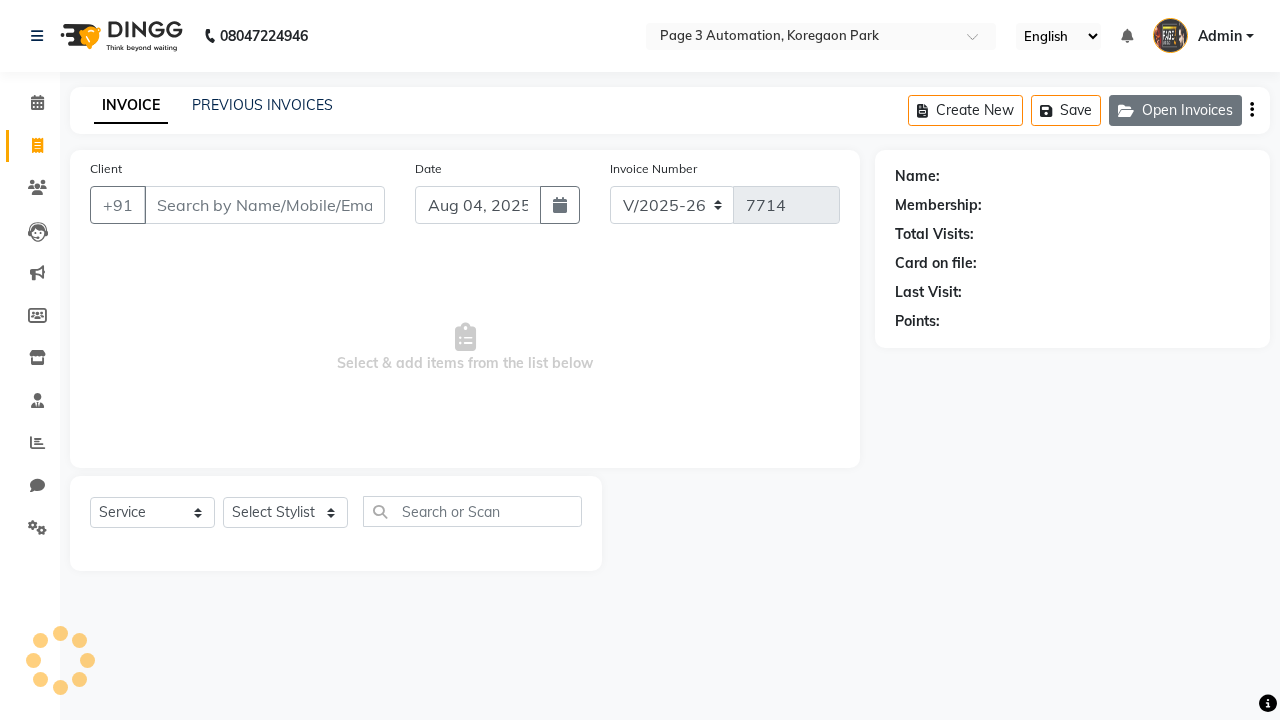 click on "Open Invoices" 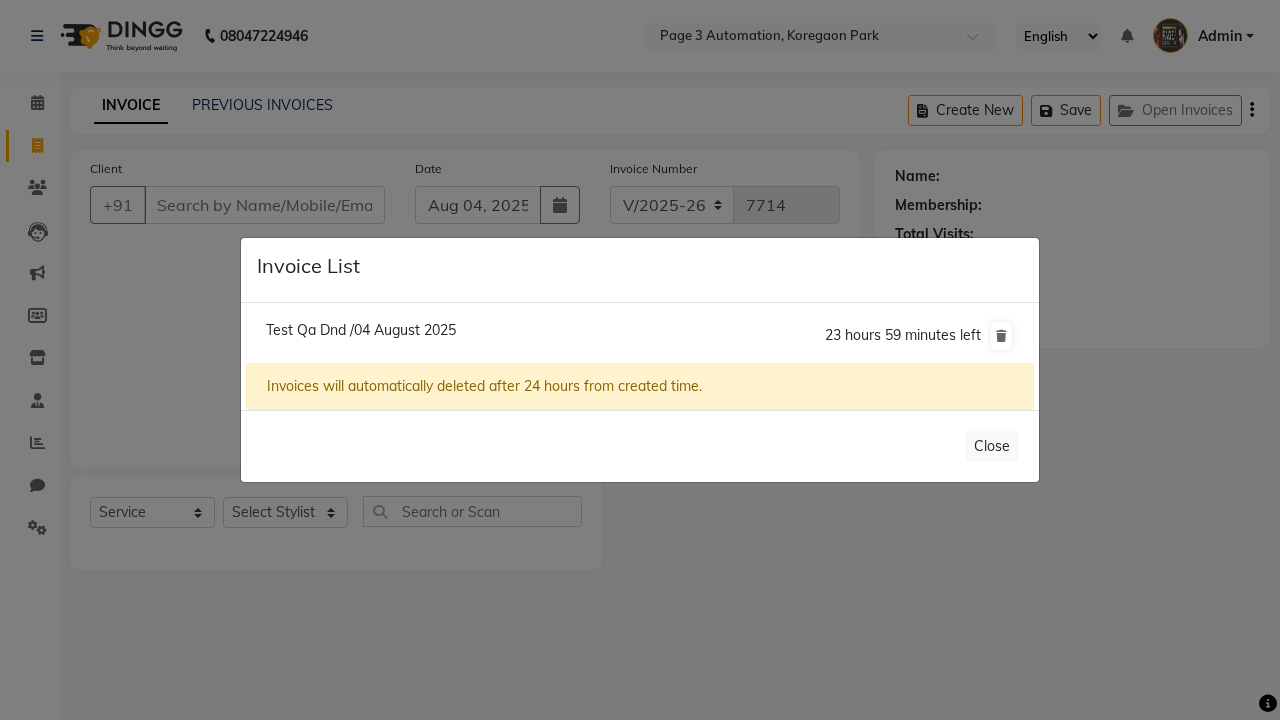 click on "Test Qa Dnd /04 August 2025" 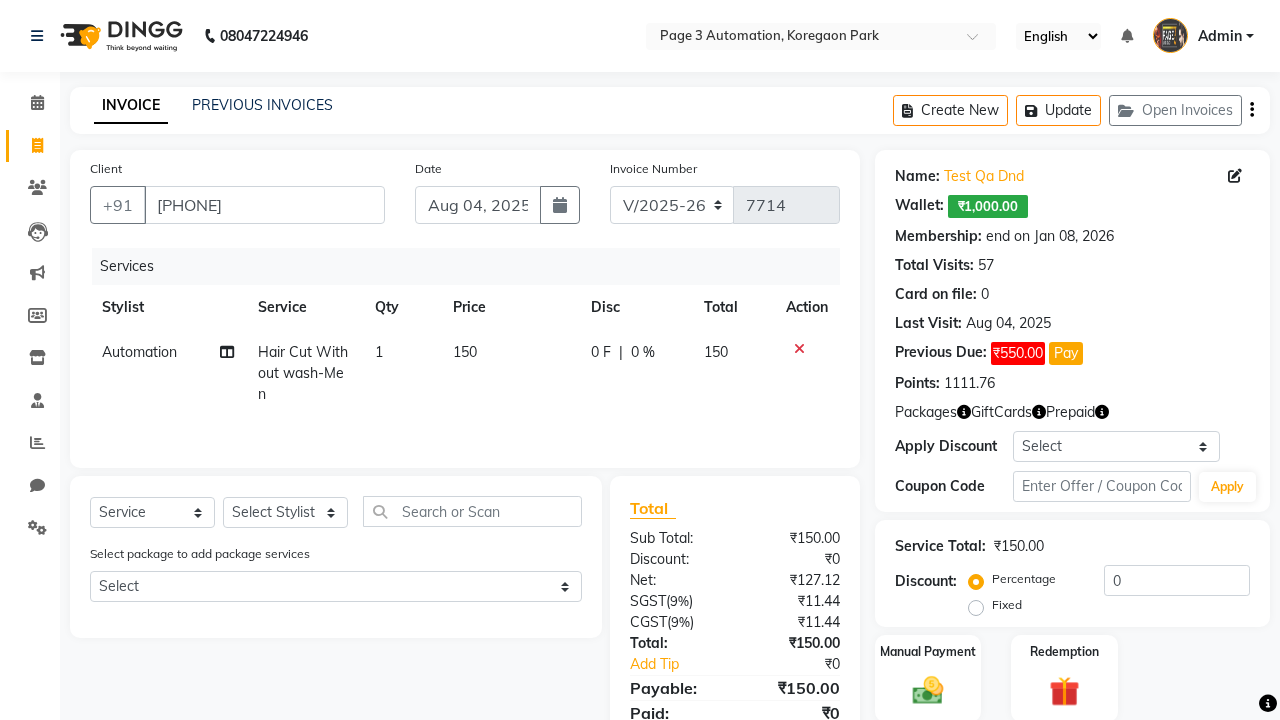 select on "71572" 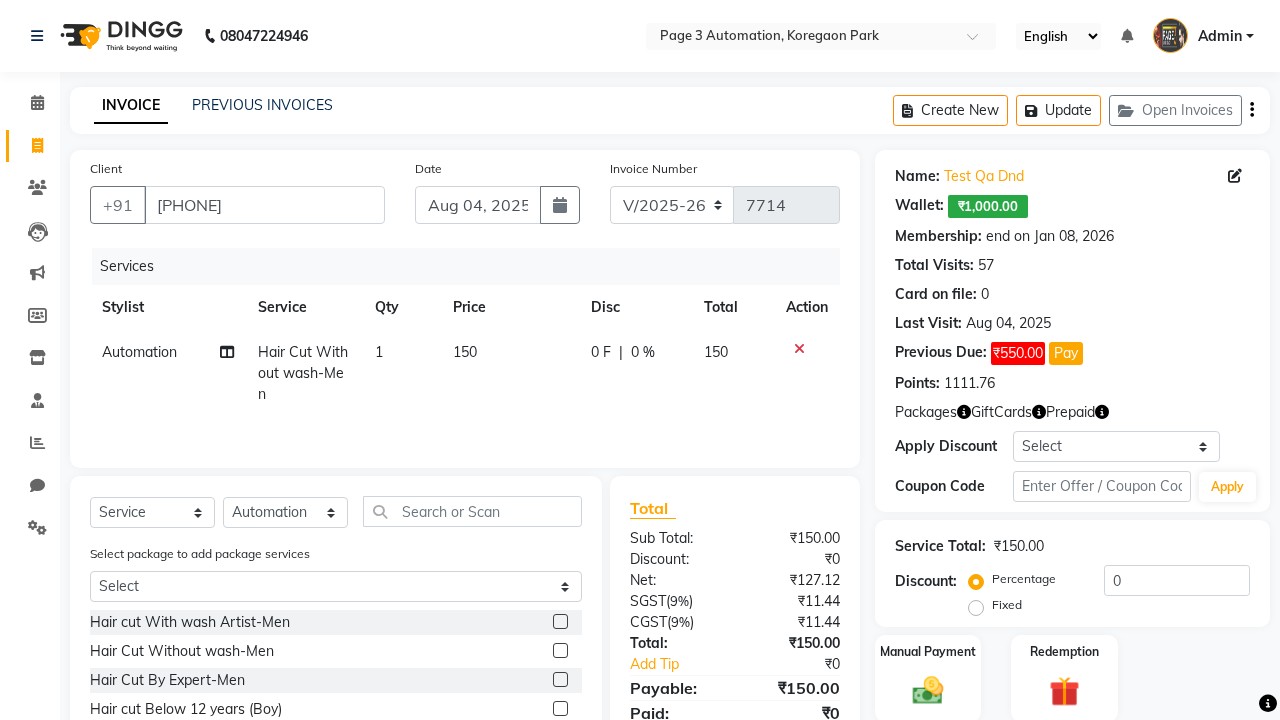 click 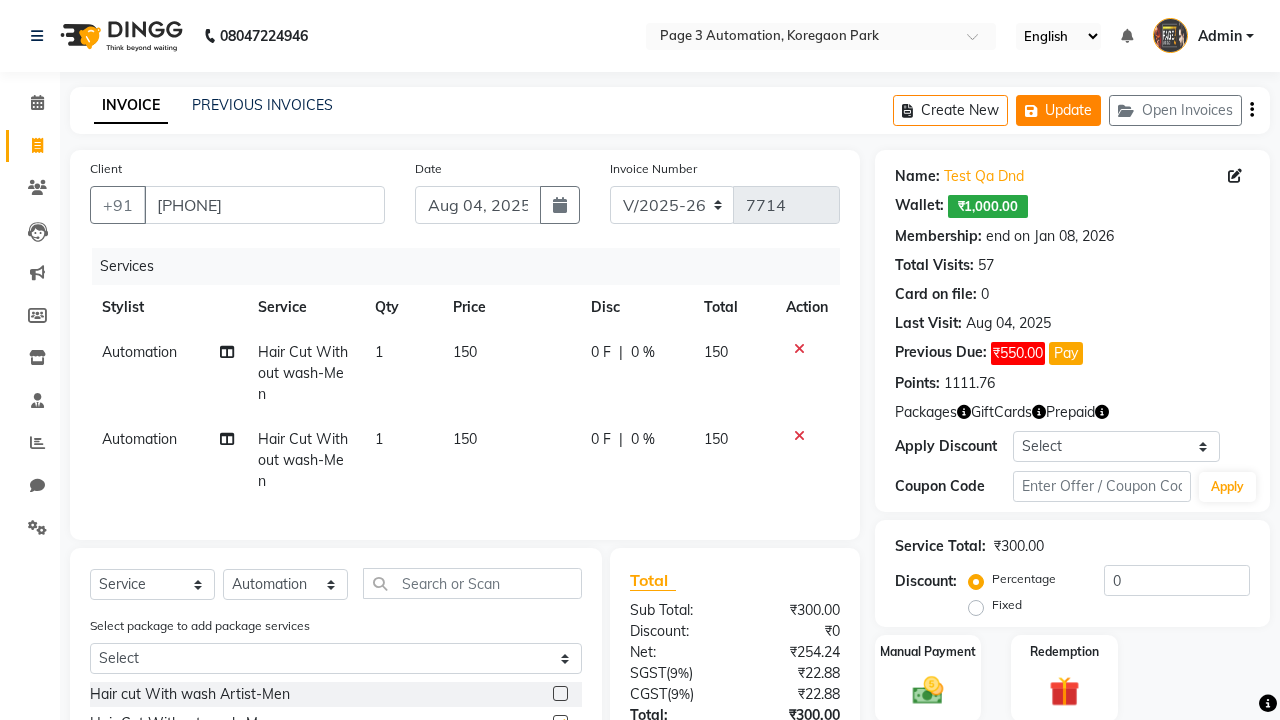 click on "Update" 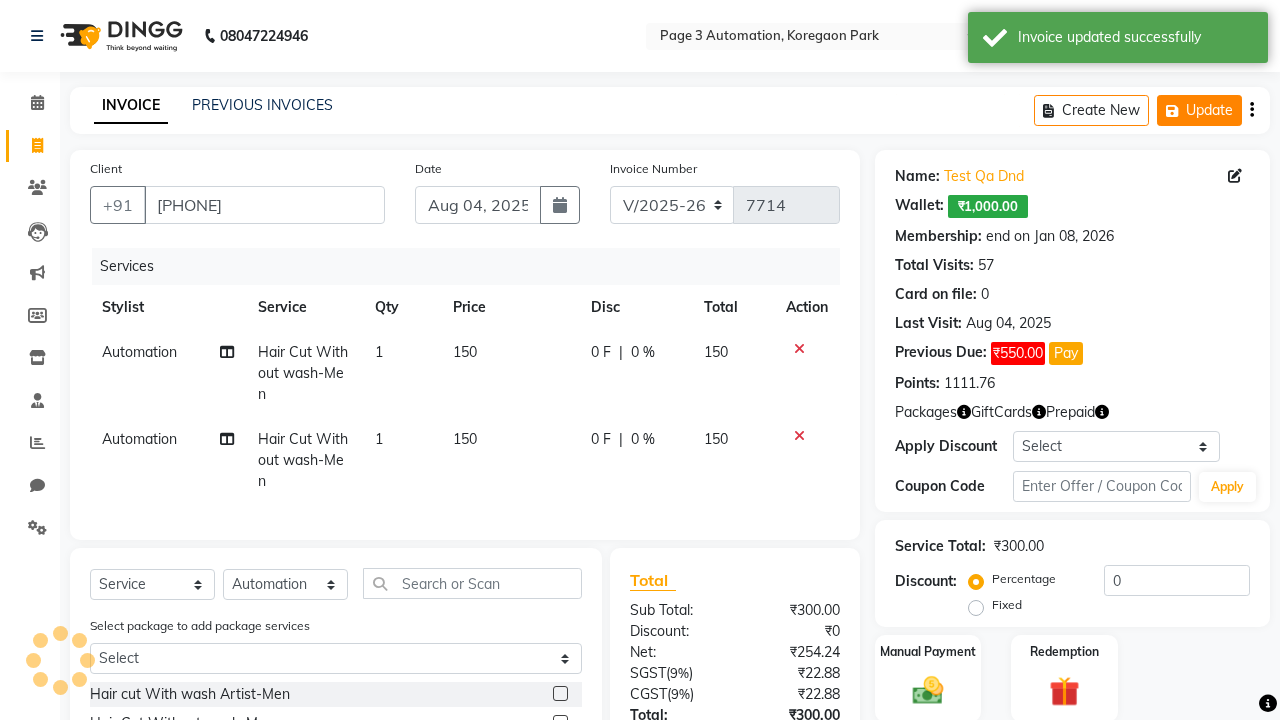 checkbox on "false" 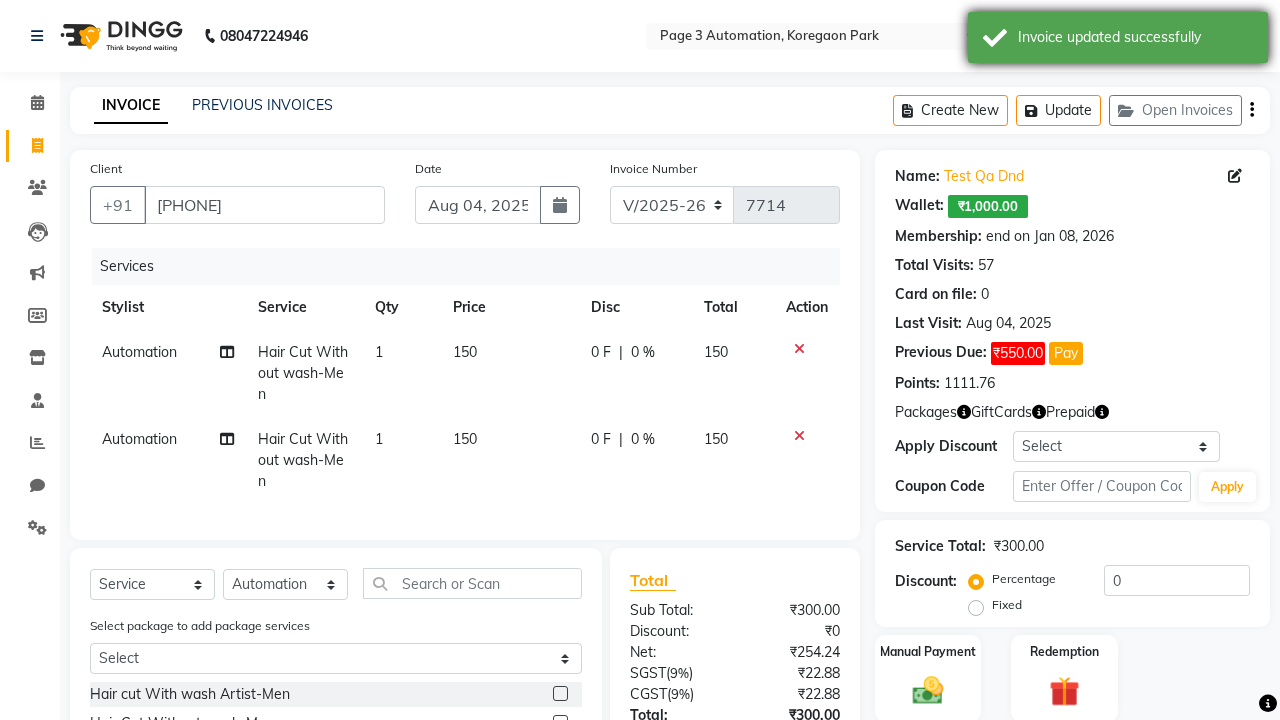 click on "Invoice updated successfully" at bounding box center [1135, 37] 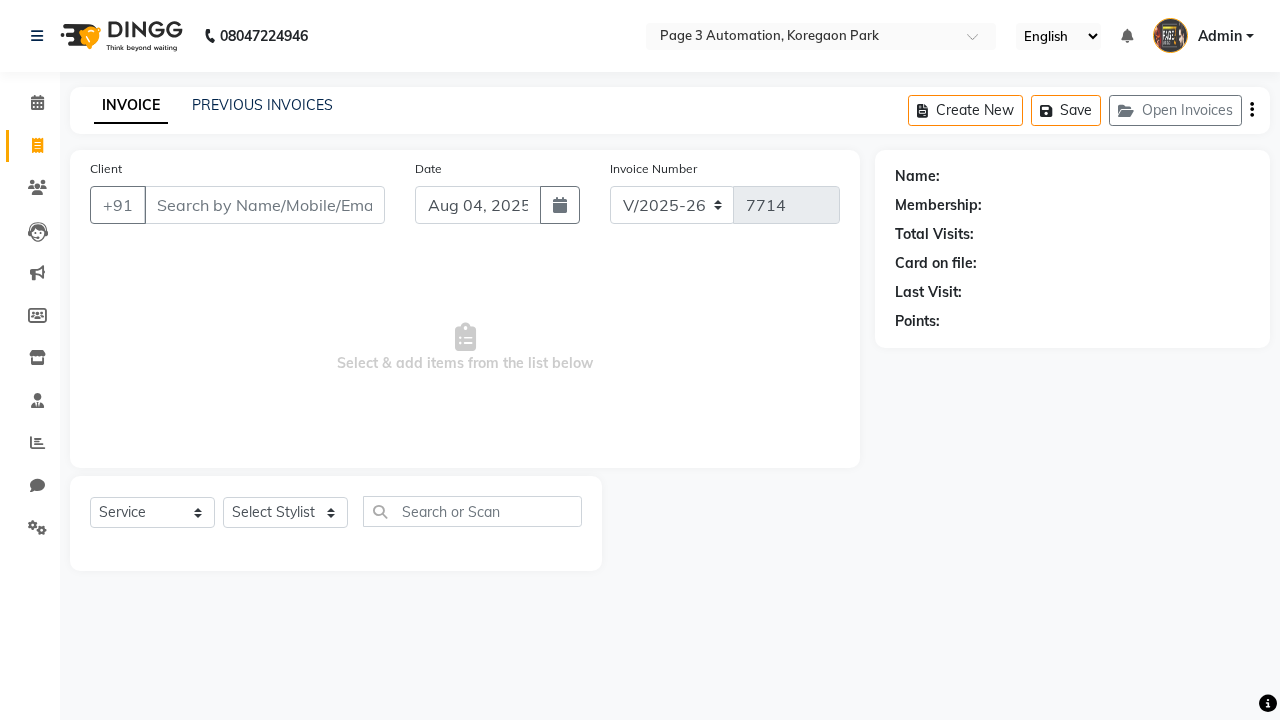 select on "2774" 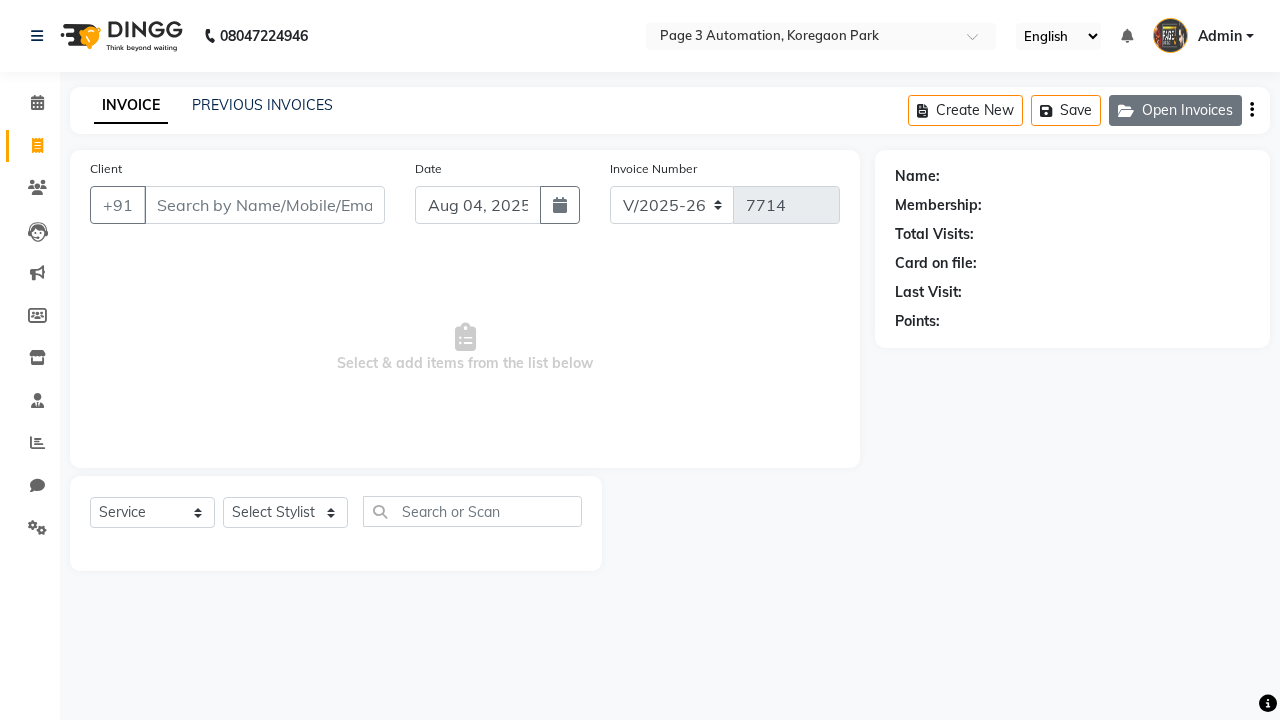 click on "Open Invoices" 